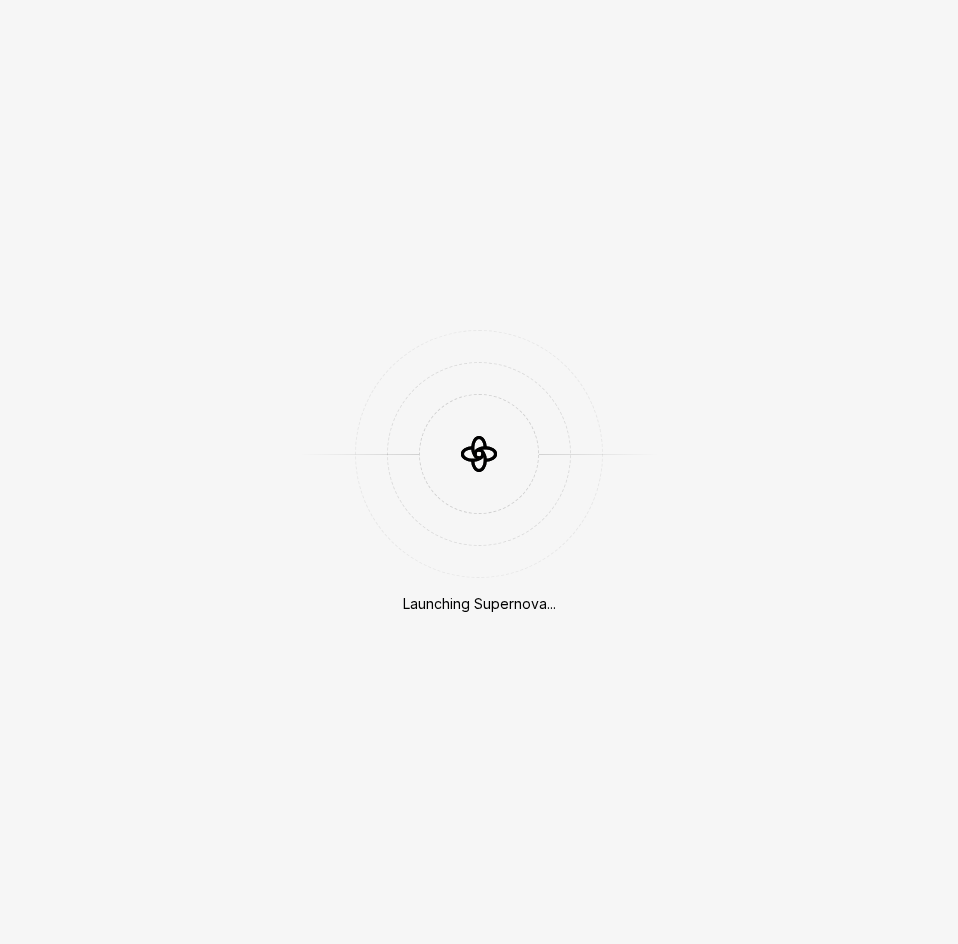 scroll, scrollTop: 0, scrollLeft: 0, axis: both 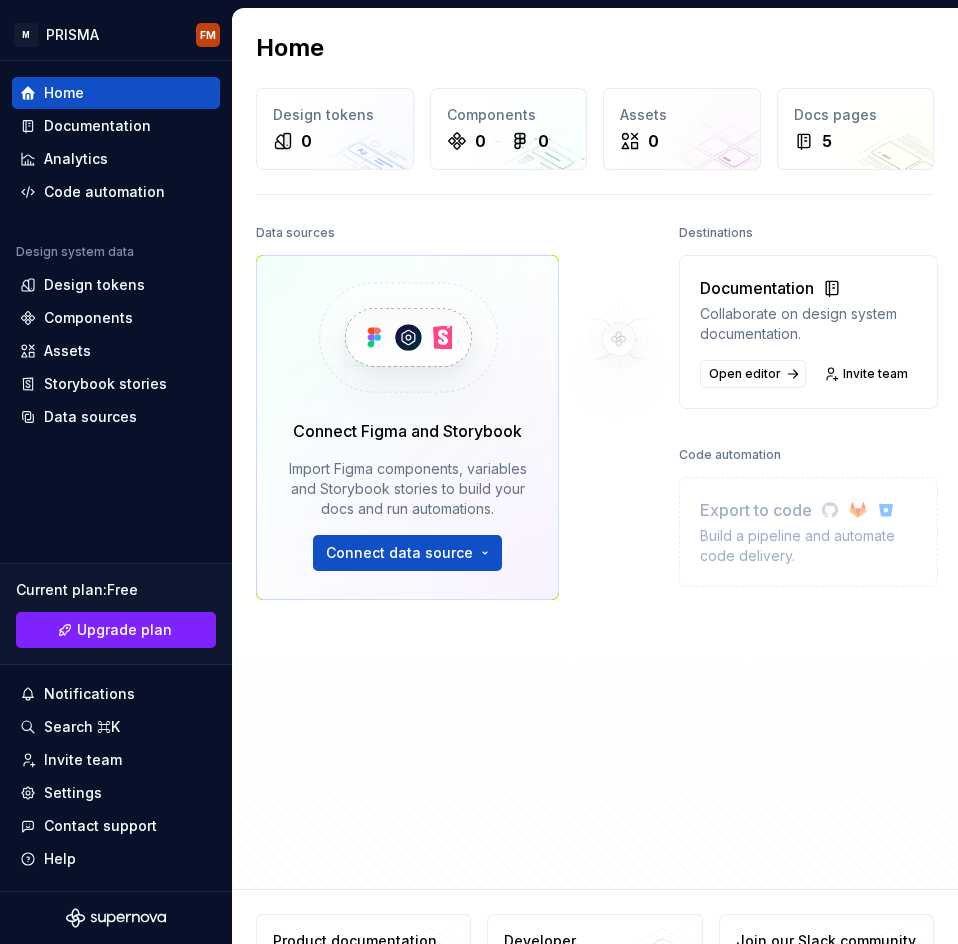 click on "Destinations Documentation Collaborate on design system documentation. Open editor Invite team Code automation Export to code Build a pipeline and automate code delivery." at bounding box center (808, 502) 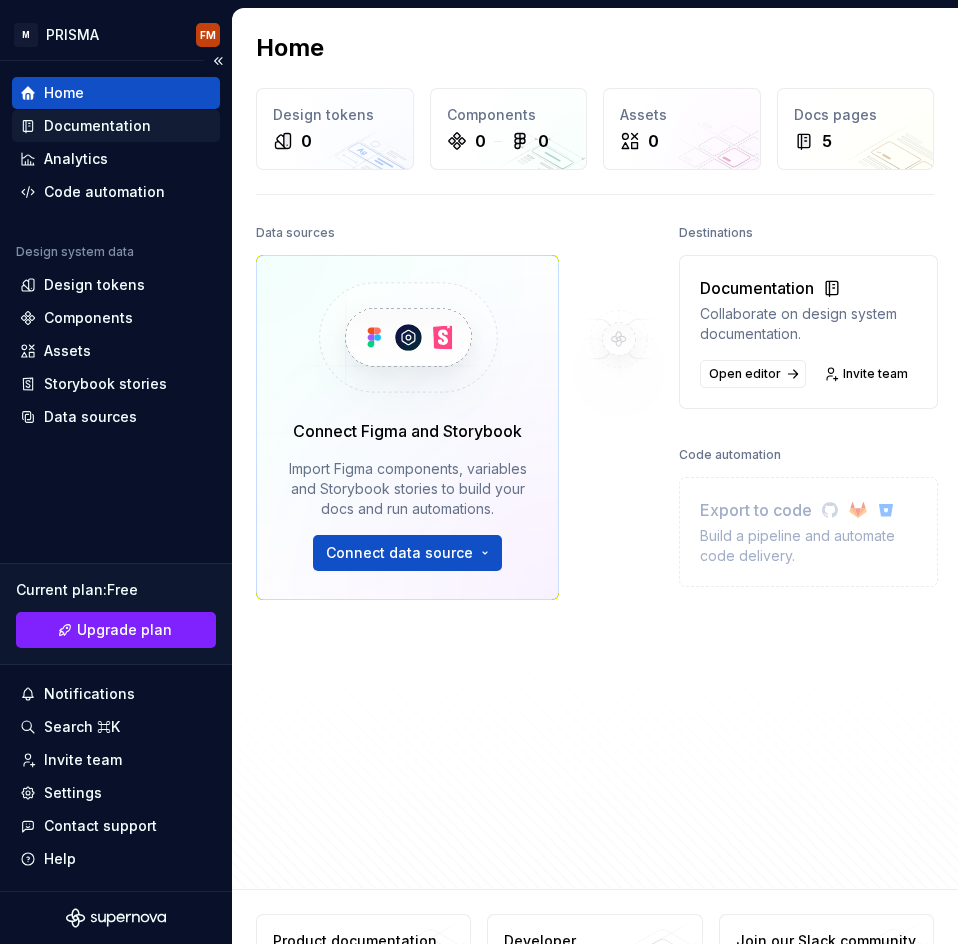 click on "Documentation" at bounding box center (97, 126) 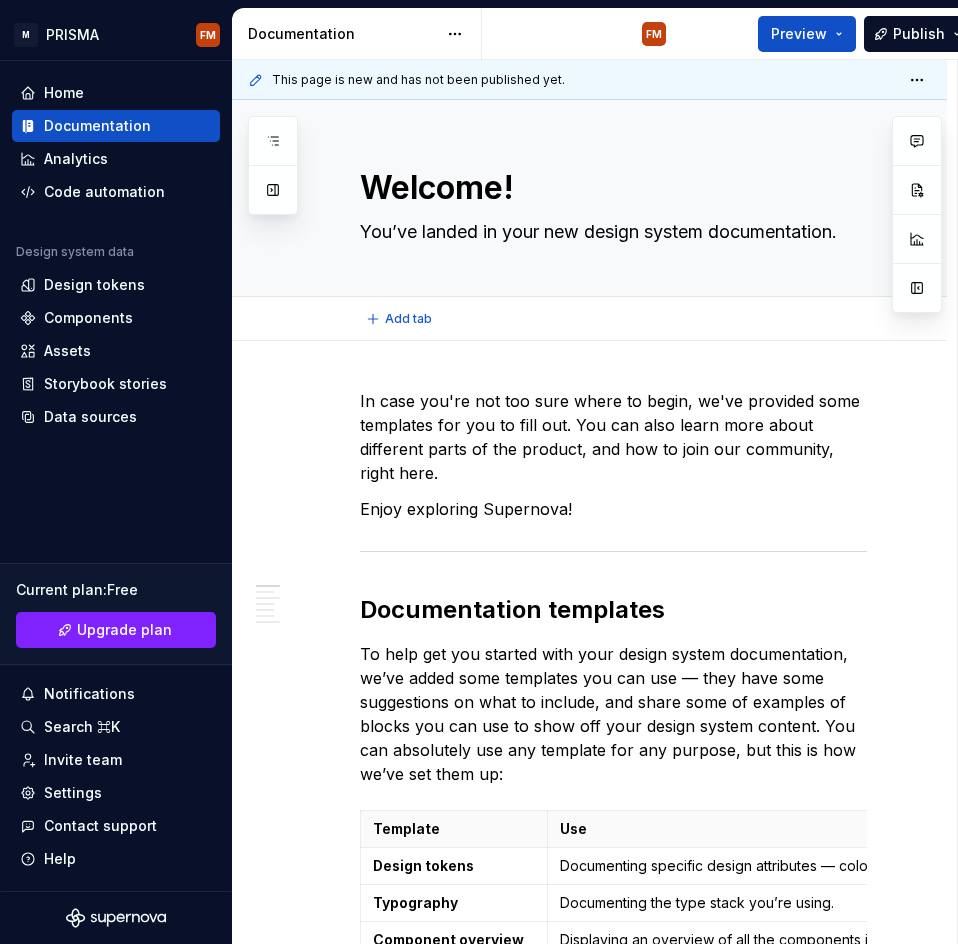 click on "Add tab" at bounding box center (613, 319) 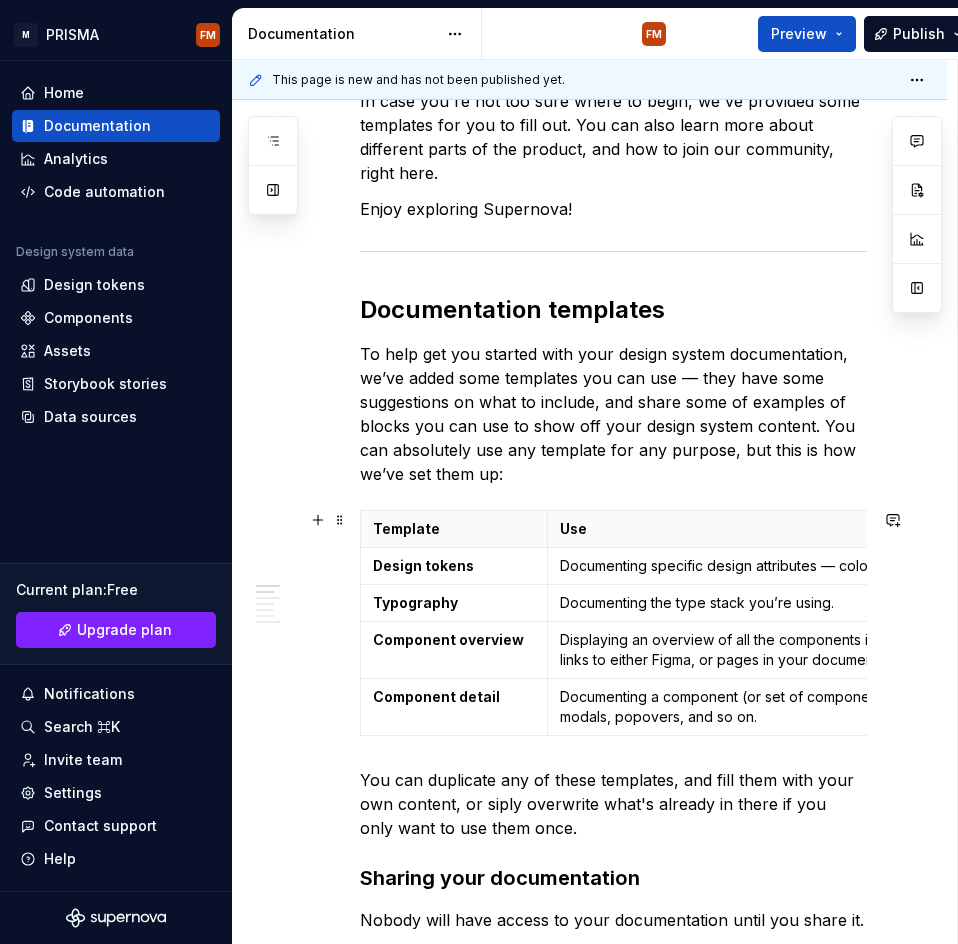 scroll, scrollTop: 800, scrollLeft: 0, axis: vertical 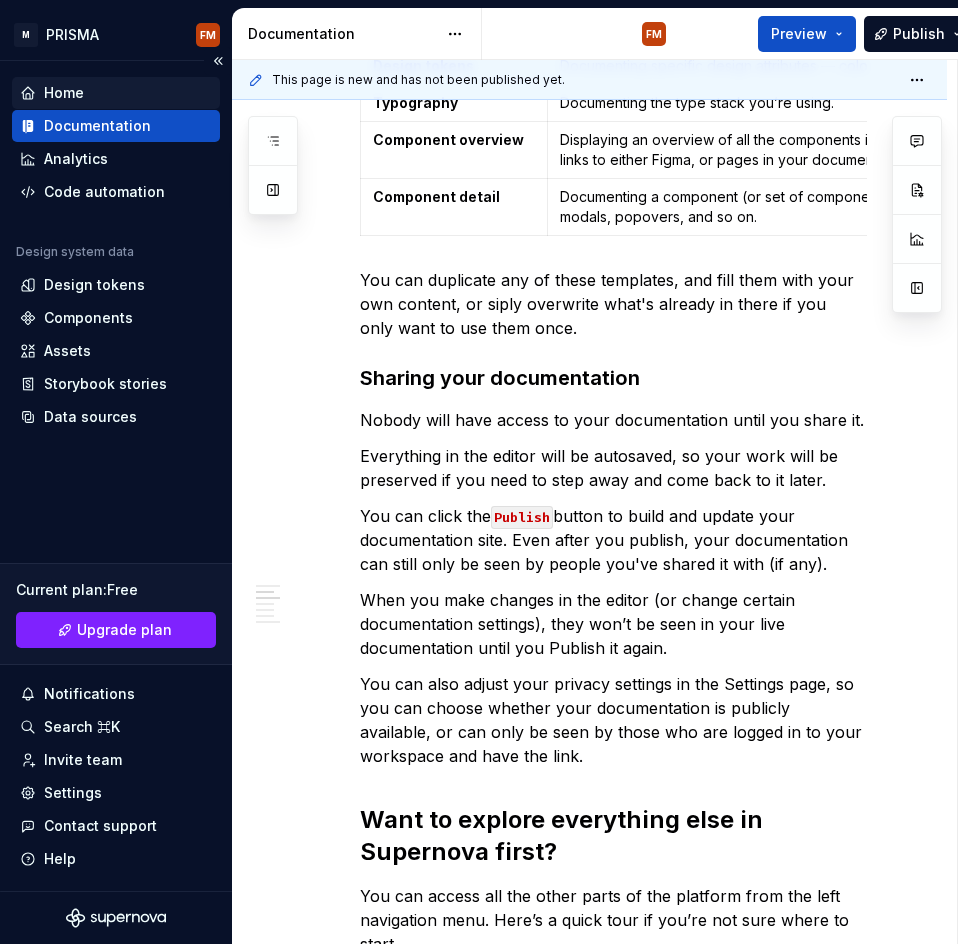 click on "Home" at bounding box center [116, 93] 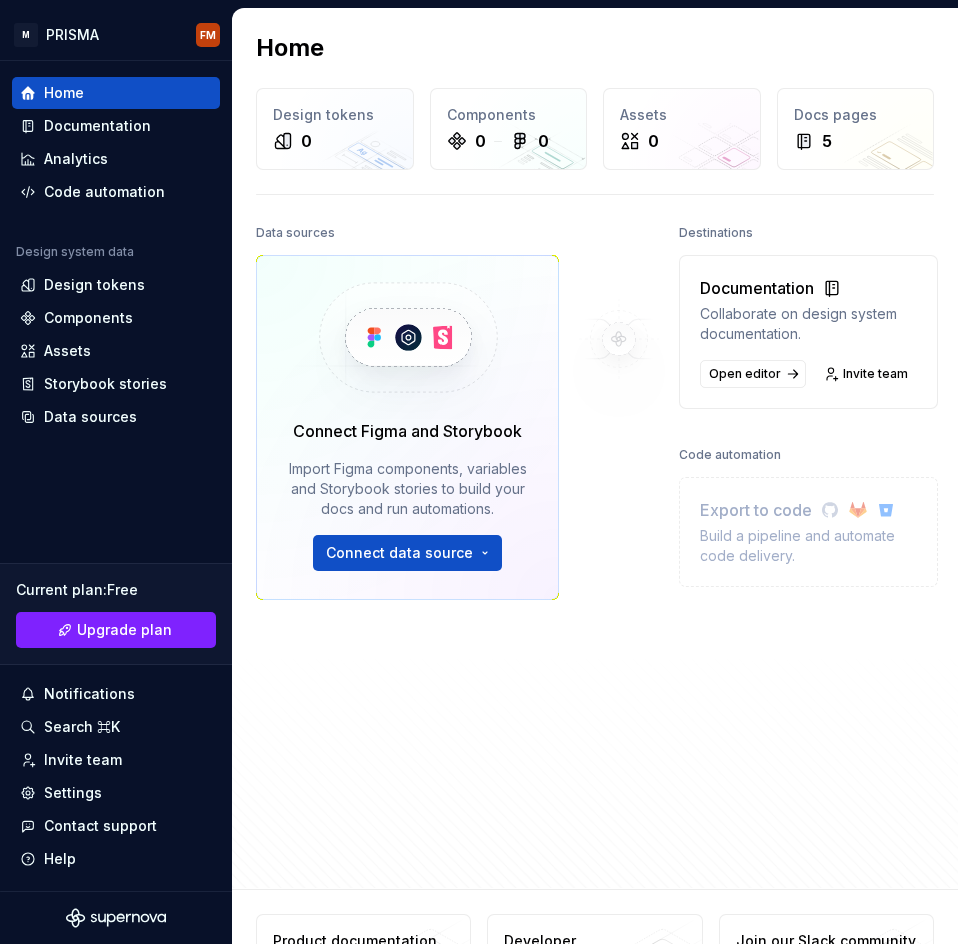 click at bounding box center [619, 339] 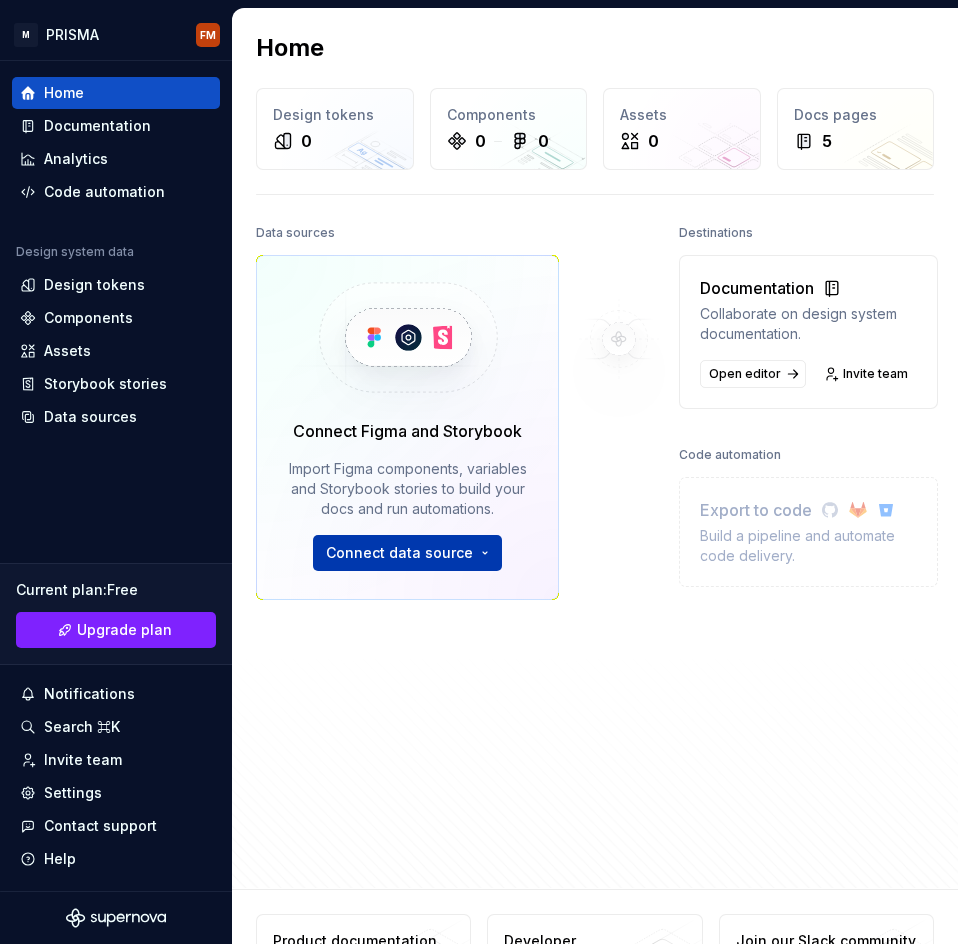 click on "M PRISMA FM Home Documentation Analytics Code automation Design system data Design tokens Components Assets Storybook stories Data sources Current plan :  Free Upgrade plan Notifications Search ⌘K Invite team Settings Contact support Help Home Design tokens 0 Components 0 0 Assets 0 Docs pages 5 Data sources Connect Figma and Storybook Import Figma components, variables and Storybook stories to build your docs and run automations. Connect data source Destinations Documentation Collaborate on design system documentation. Open editor Invite team Code automation Export to code Build a pipeline and automate code delivery. Product documentation Learn how to build, manage and maintain design systems in smarter ways. Developer documentation Start delivering your design choices to your codebases right away. Join our Slack community Connect and learn with other design system practitioners.   *" at bounding box center (479, 472) 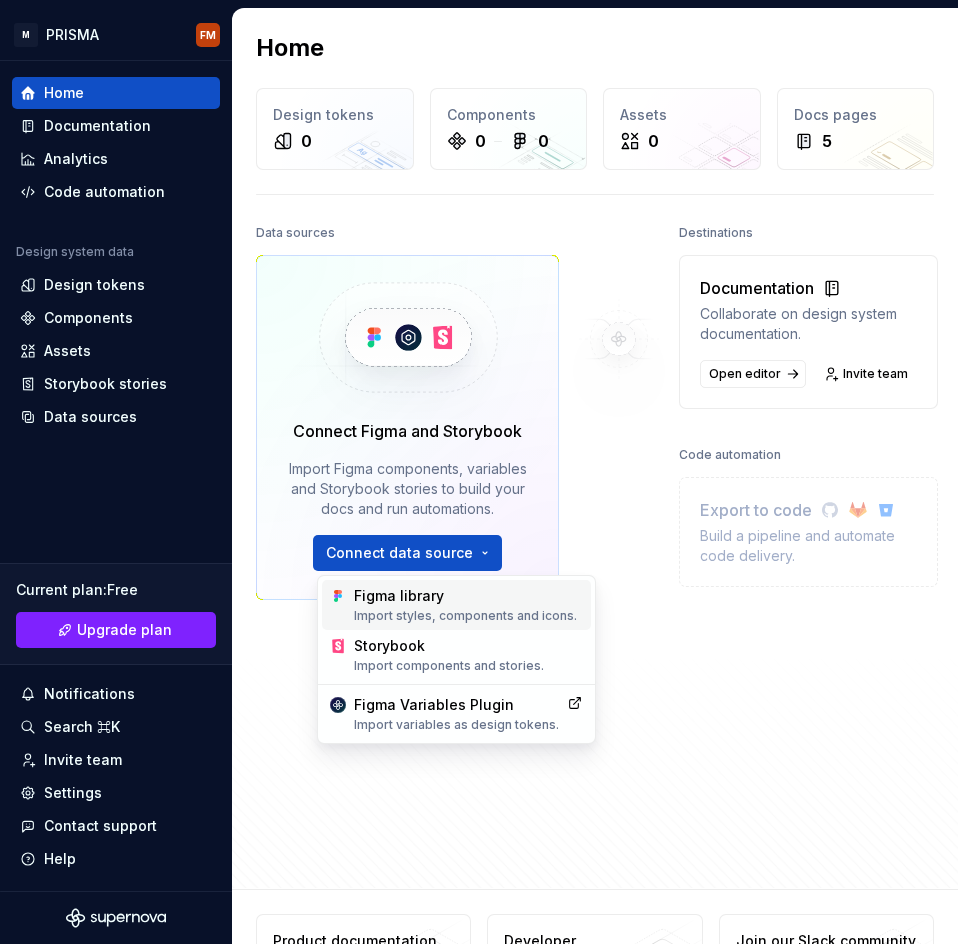 click on "Import styles, components and icons." at bounding box center [468, 616] 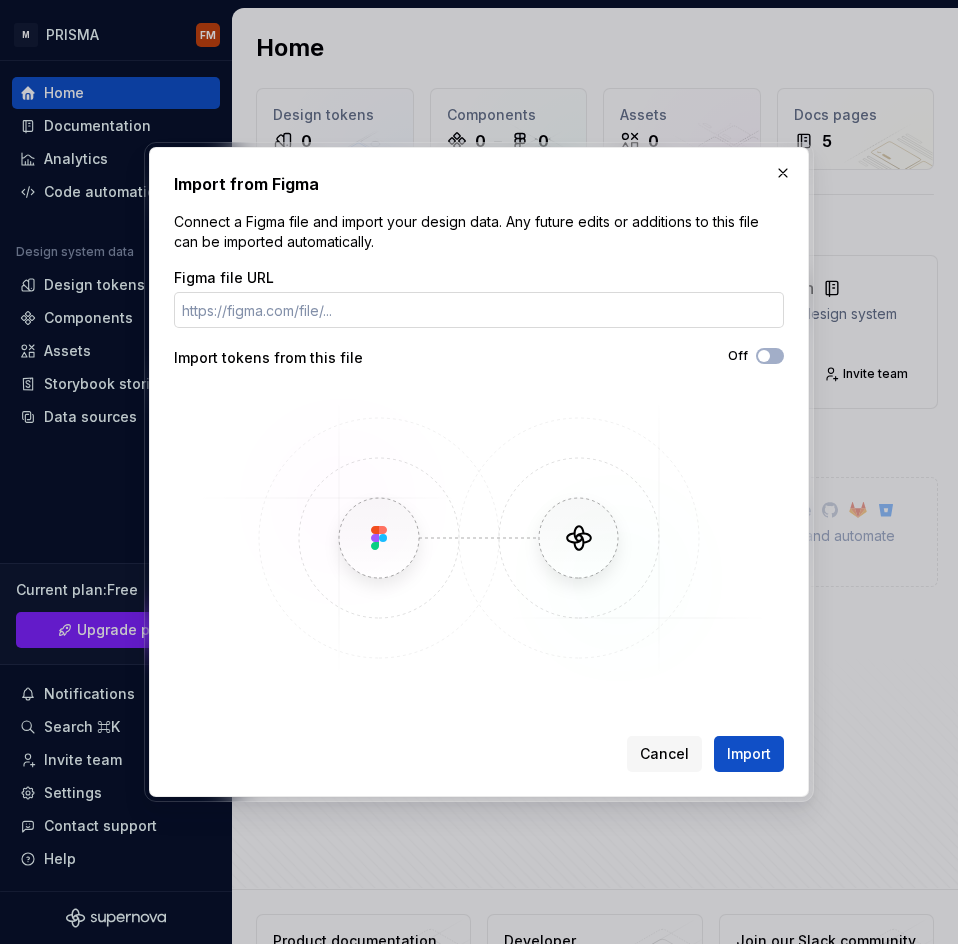 click on "Figma file URL" at bounding box center (479, 310) 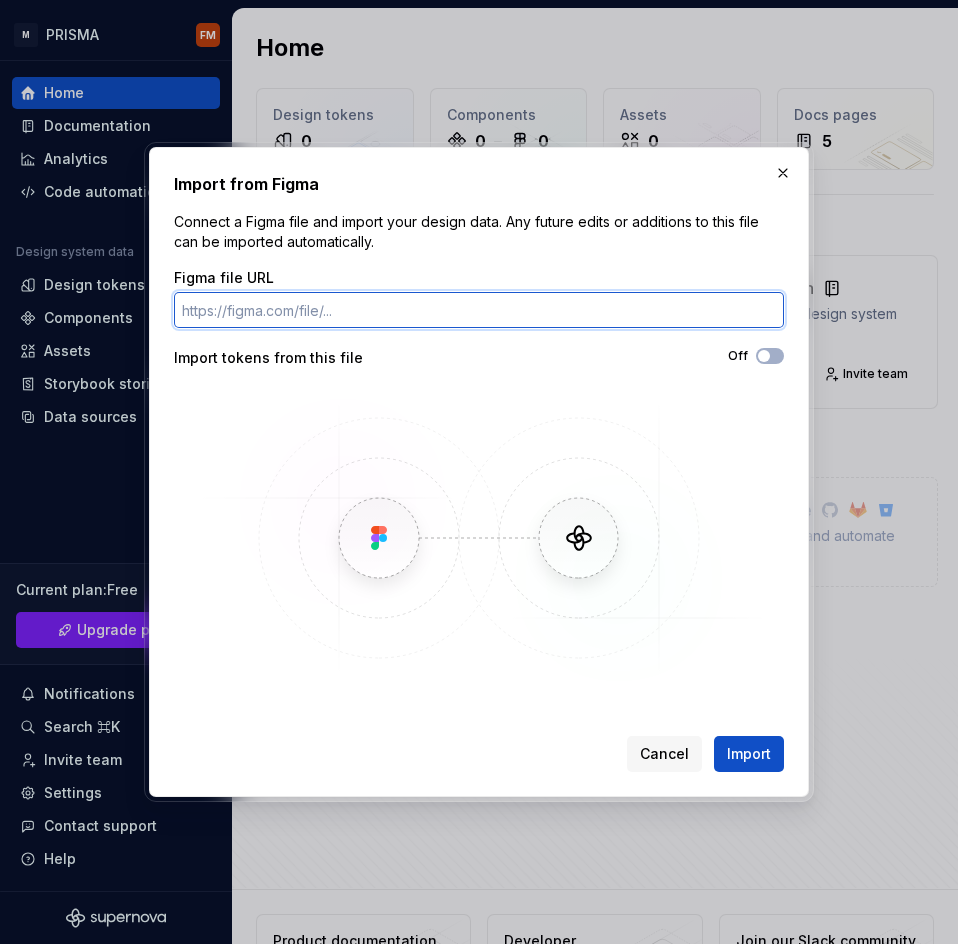 paste on "https://www.figma.com/design/[URL]/Canary-Green?m=auto&t=[URL]" 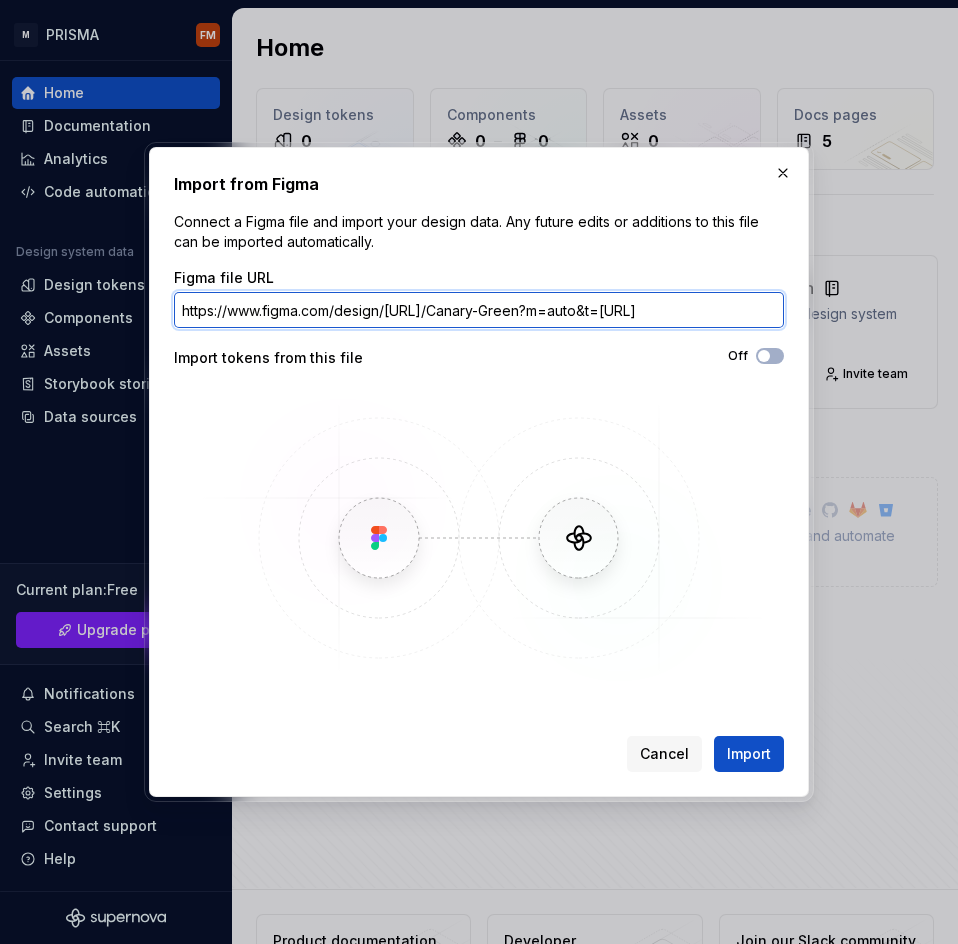 scroll, scrollTop: 0, scrollLeft: 115, axis: horizontal 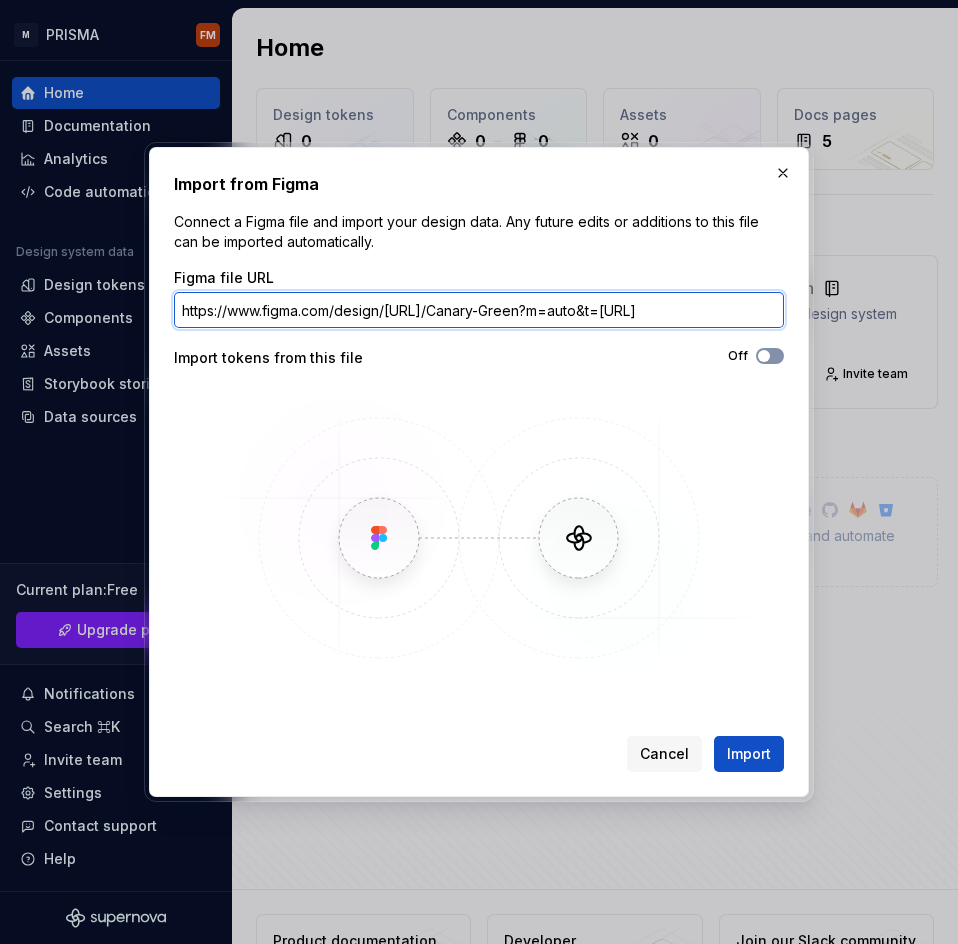 type on "https://www.figma.com/design/[URL]/Canary-Green?m=auto&t=[URL]" 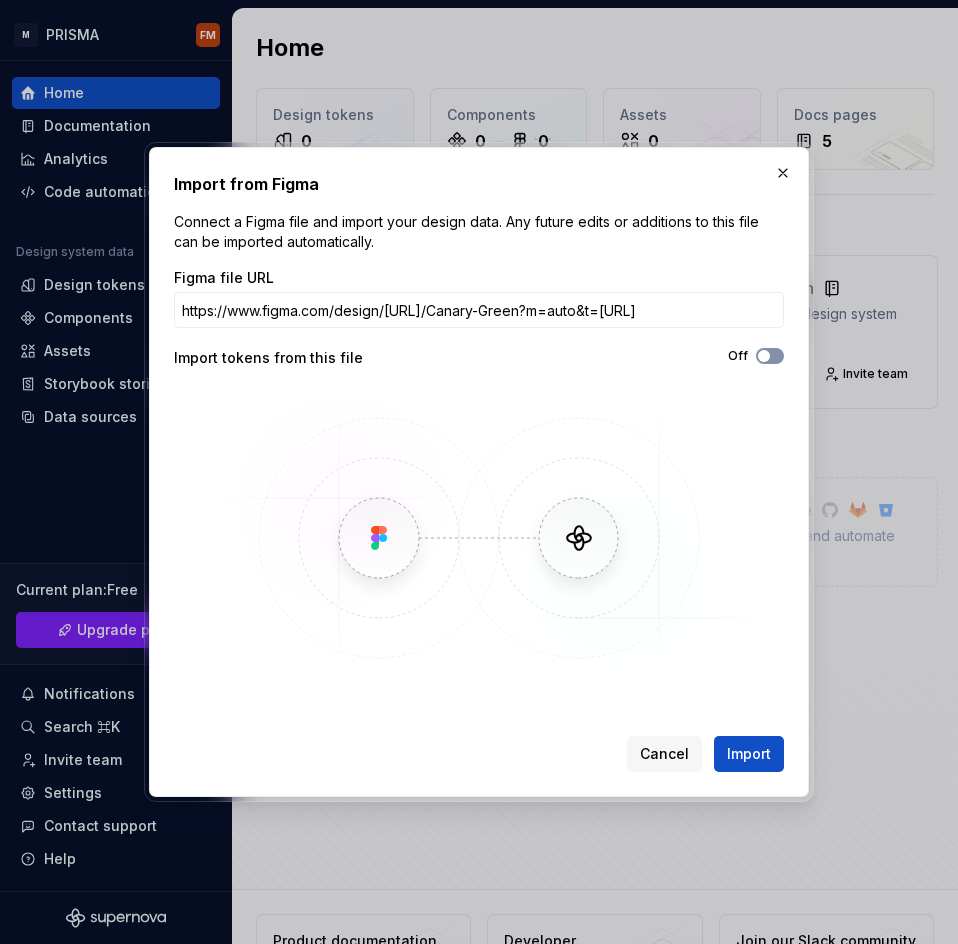 click on "Off" at bounding box center [770, 356] 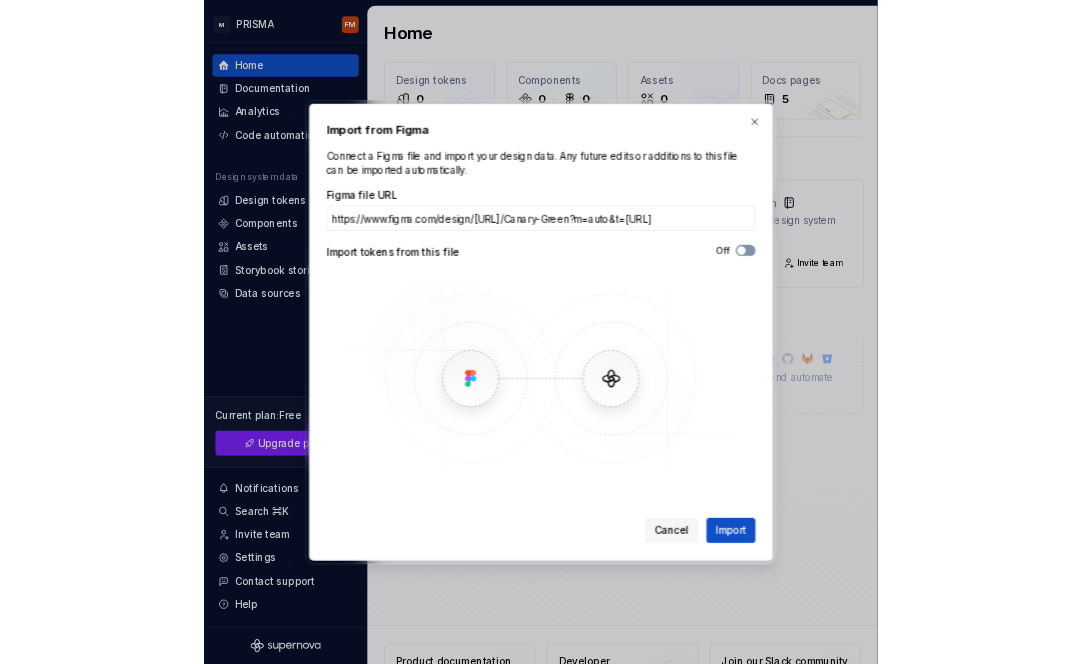scroll, scrollTop: 0, scrollLeft: 0, axis: both 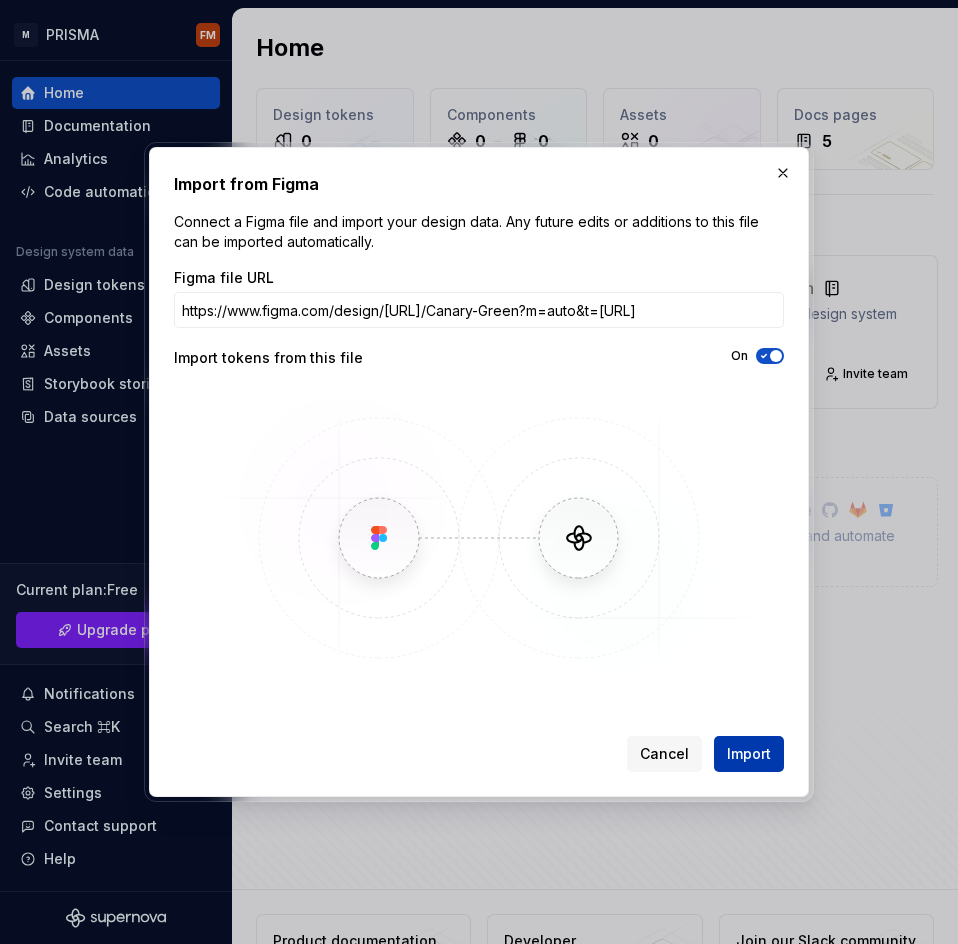 click on "Import" at bounding box center [749, 754] 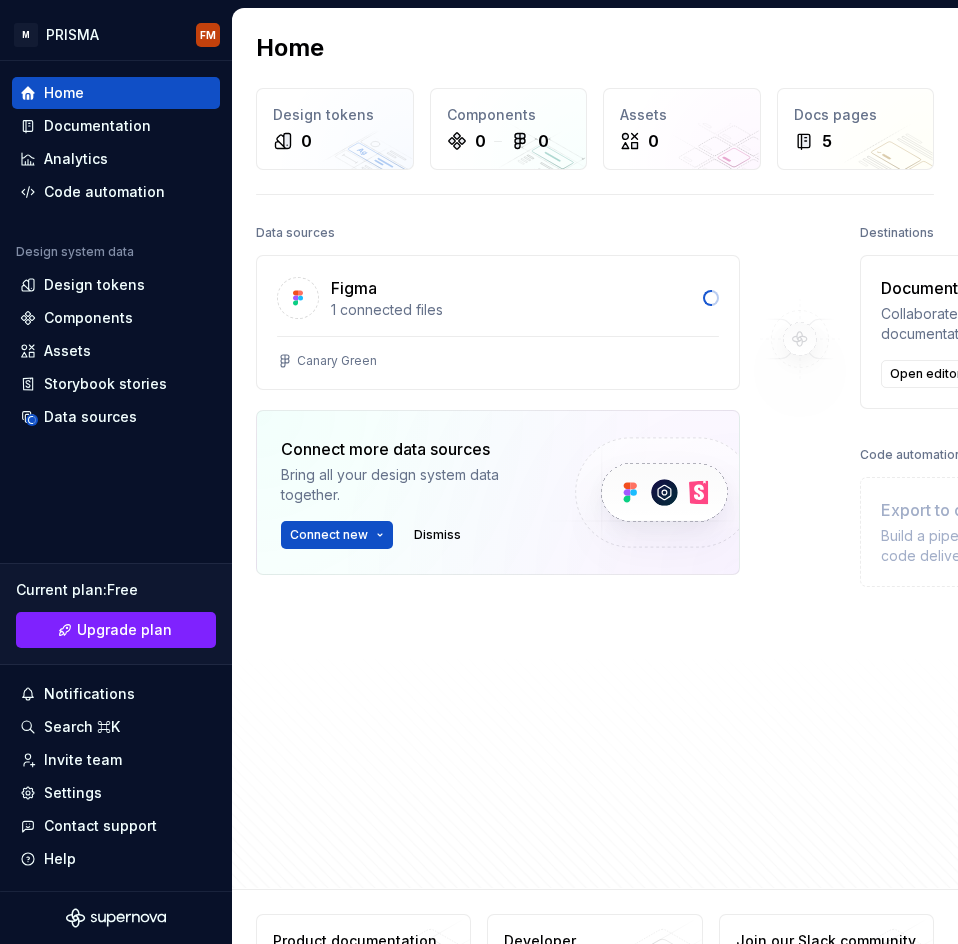 click on "[BRAND] 1 connected files Canary Green Connect more data sources Bring all your design system data together. Connect new Dismiss" at bounding box center [498, 465] 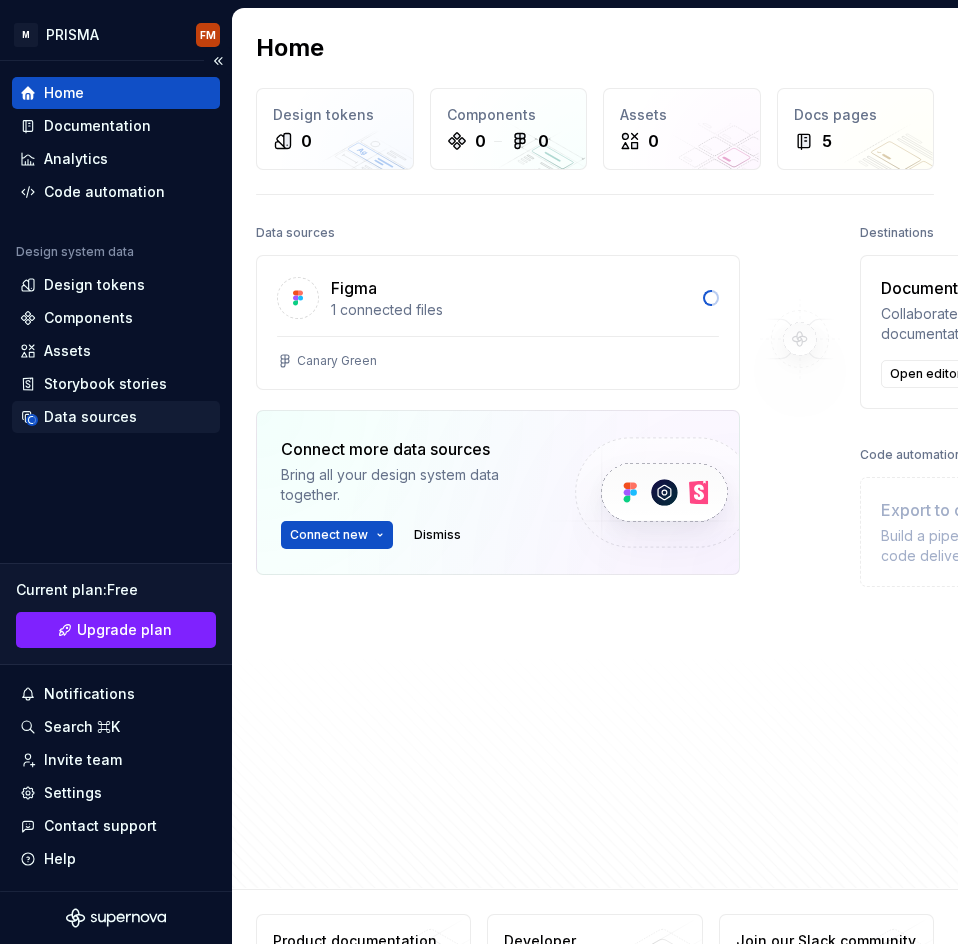 click on "Data sources" at bounding box center (90, 417) 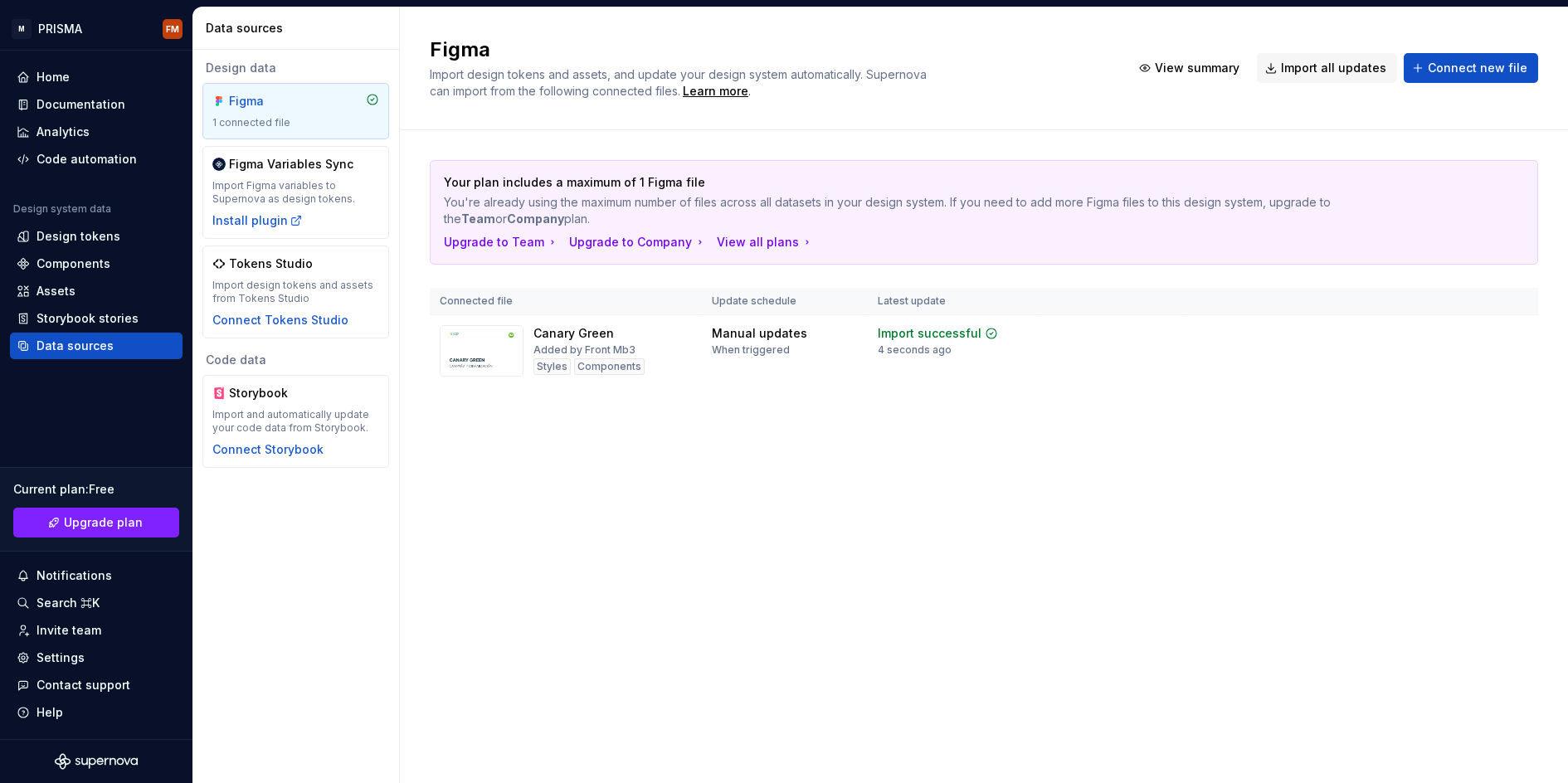 click on "https://www.figma.com/design/[URL]/Canary-Green?m=auto&t=[URL]" at bounding box center (984, 395) 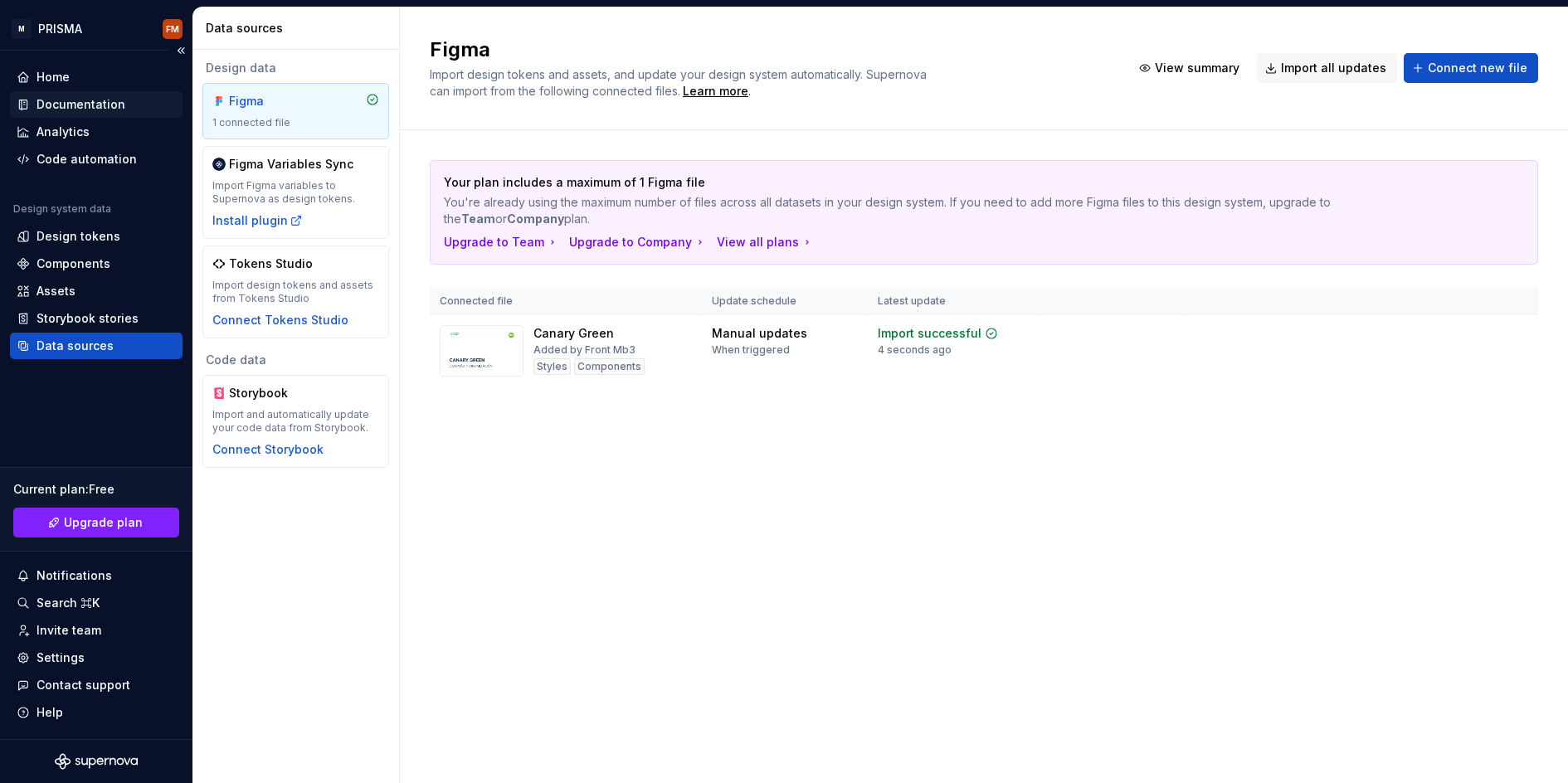click on "Documentation" at bounding box center [80, 105] 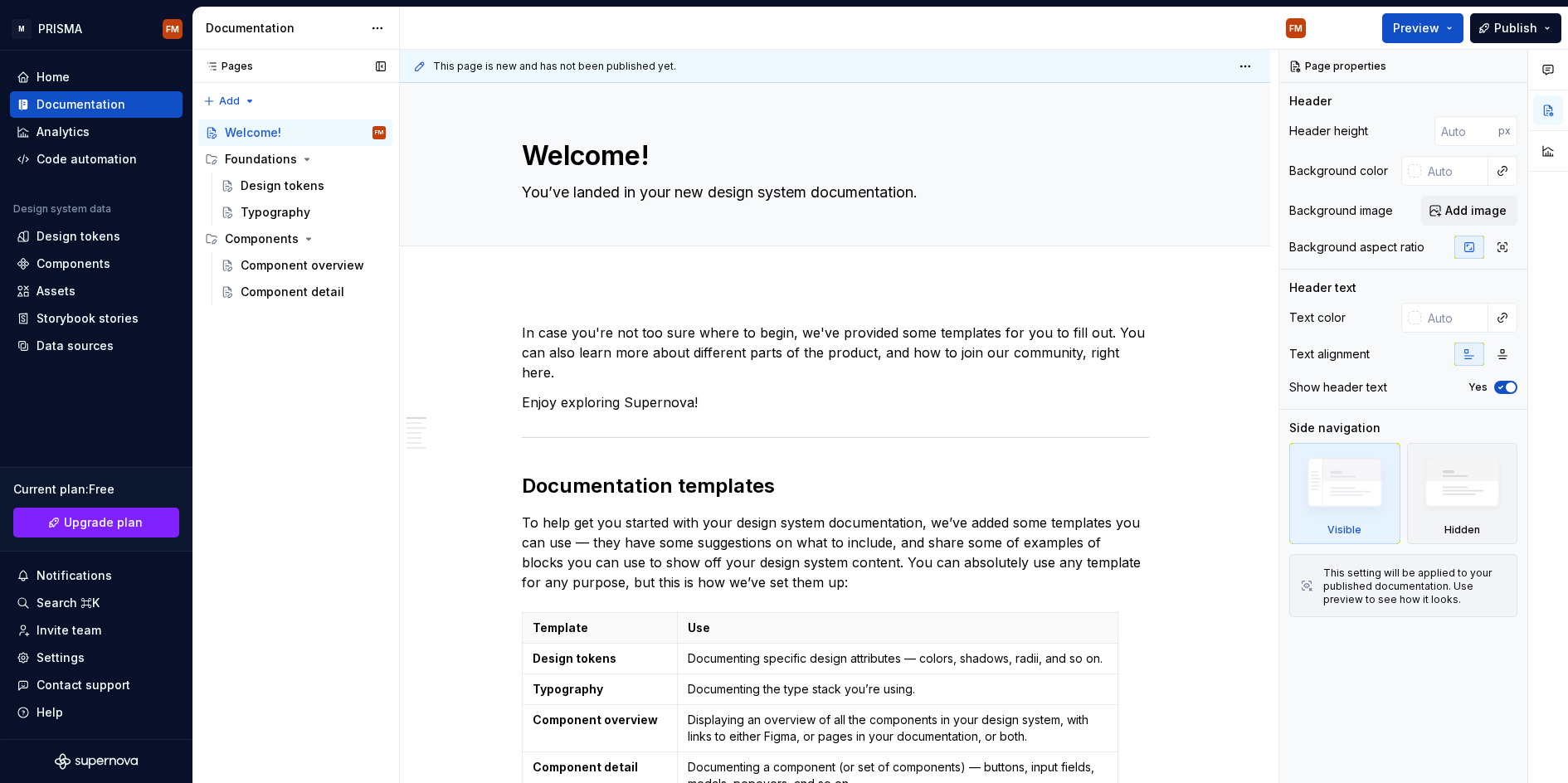 click on "Pages Pages Add
Accessibility guide for tree Page tree.
Navigate the tree with the arrow keys. Common tree hotkeys apply. Further keybindings are available:
enter to execute primary action on focused item
f2 to start renaming the focused item
escape to abort renaming an item
control+d to start dragging selected items
Welcome! FM Foundations Design tokens Typography Components Component overview Component detail Welcome! Foundations  /  Design tokens Foundations  /  Typography Components  /  Component overview Components  /  Component detail Upgrade to Enterprise to turn on approval workflow View edited pages by status when selecting which pages to publish. Learn more Contact us" at bounding box center [295, 416] 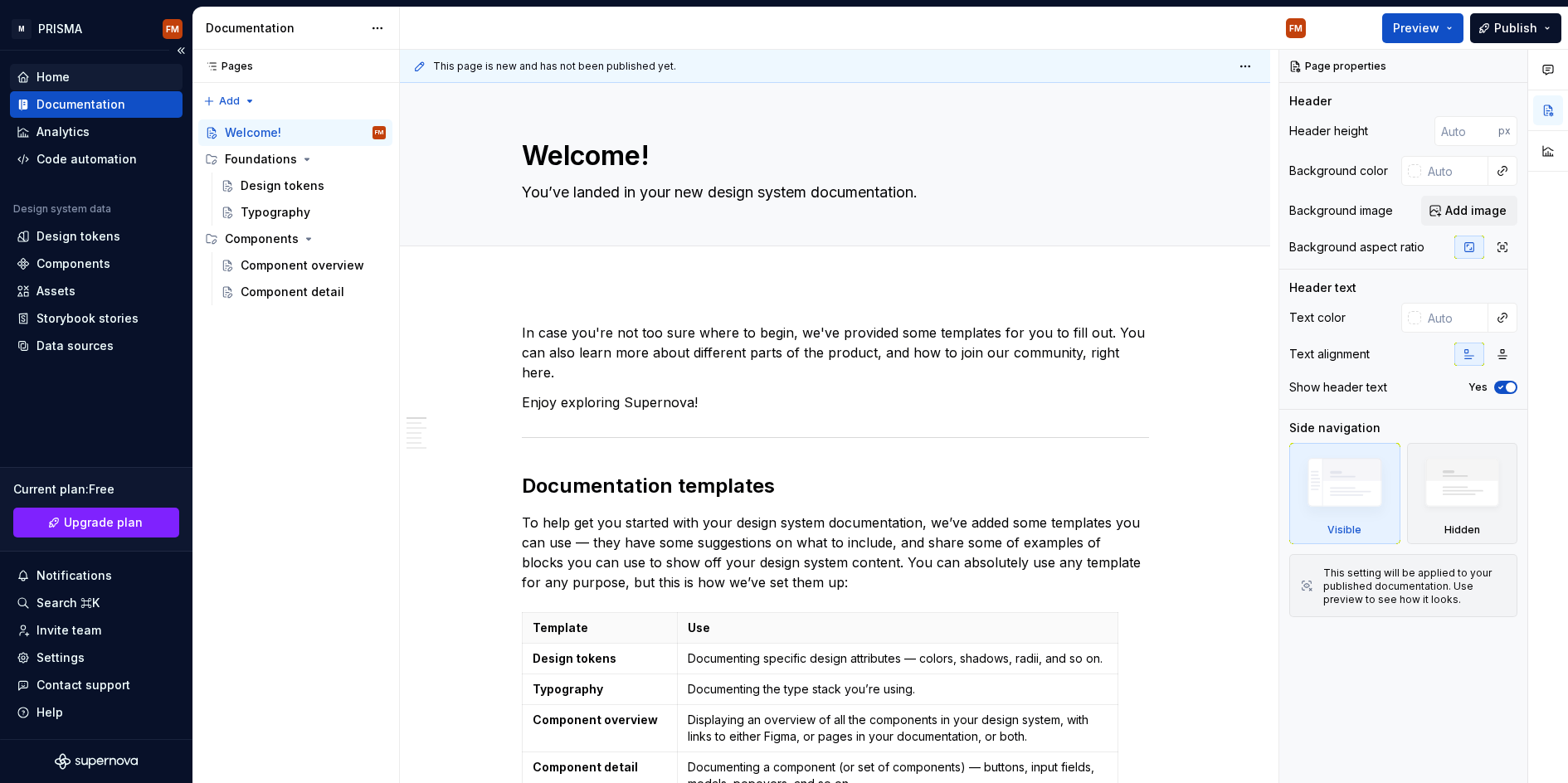 click on "Home" at bounding box center [96, 77] 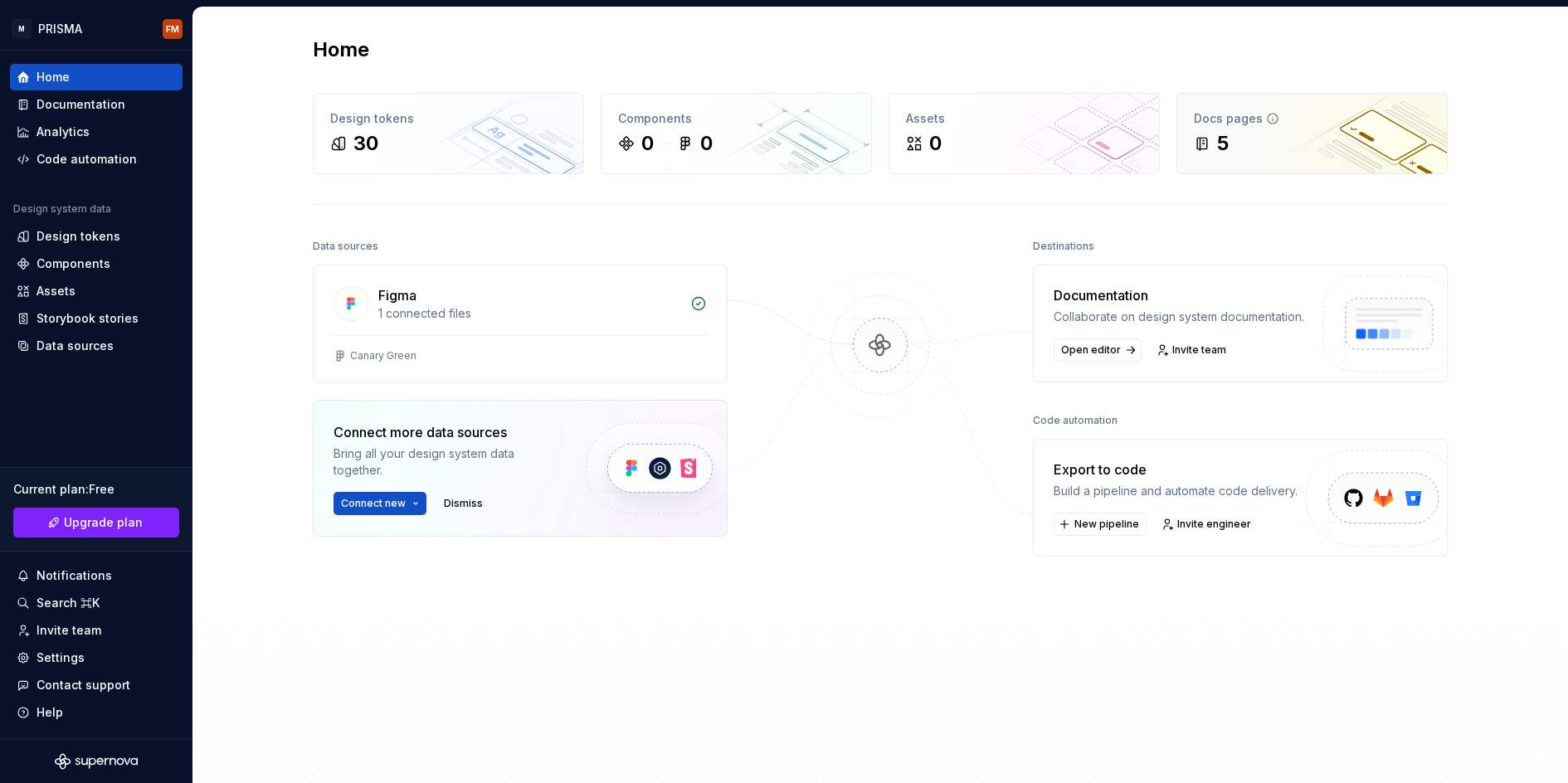 click on "5" at bounding box center [1312, 143] 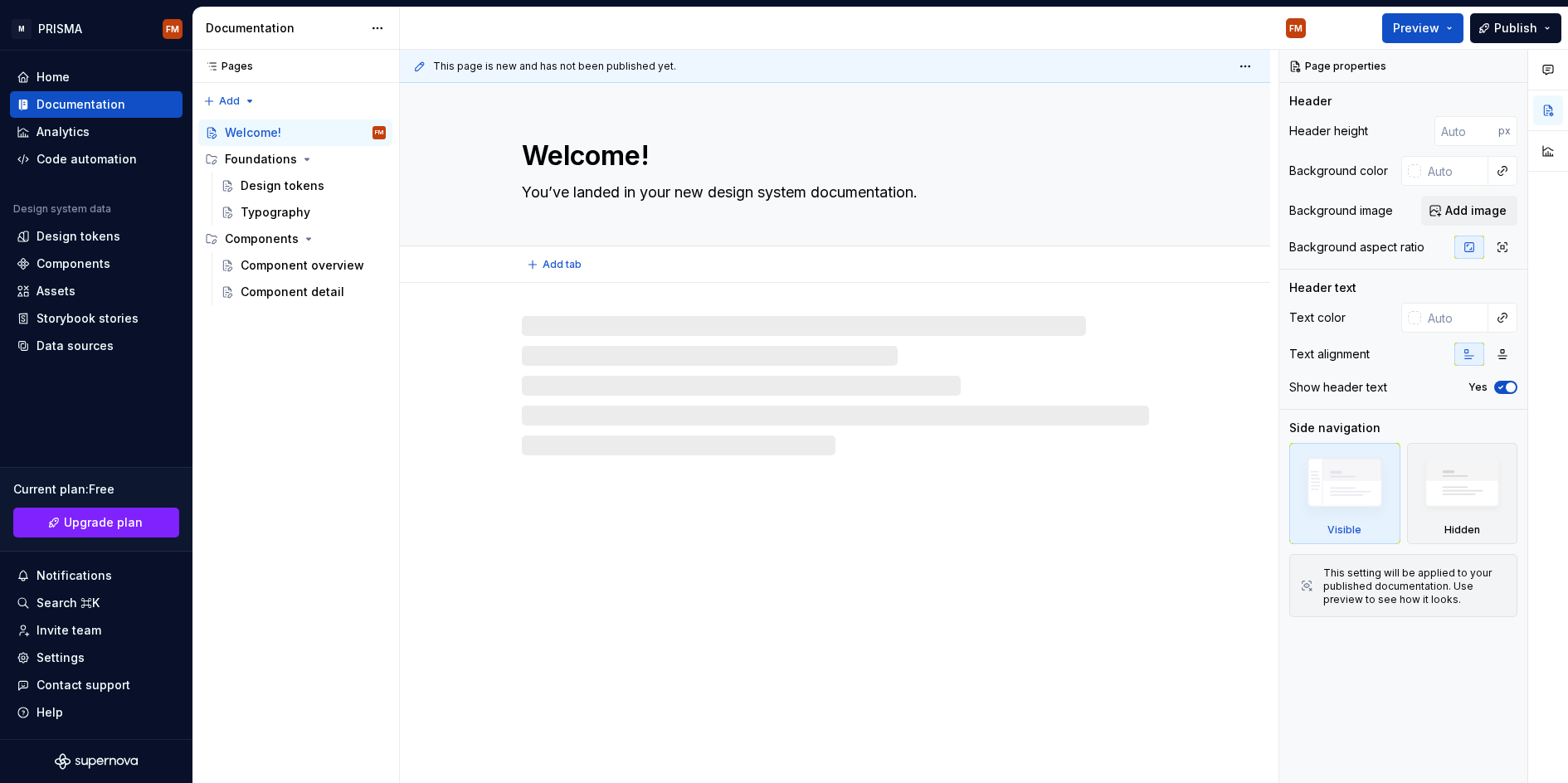 type on "*" 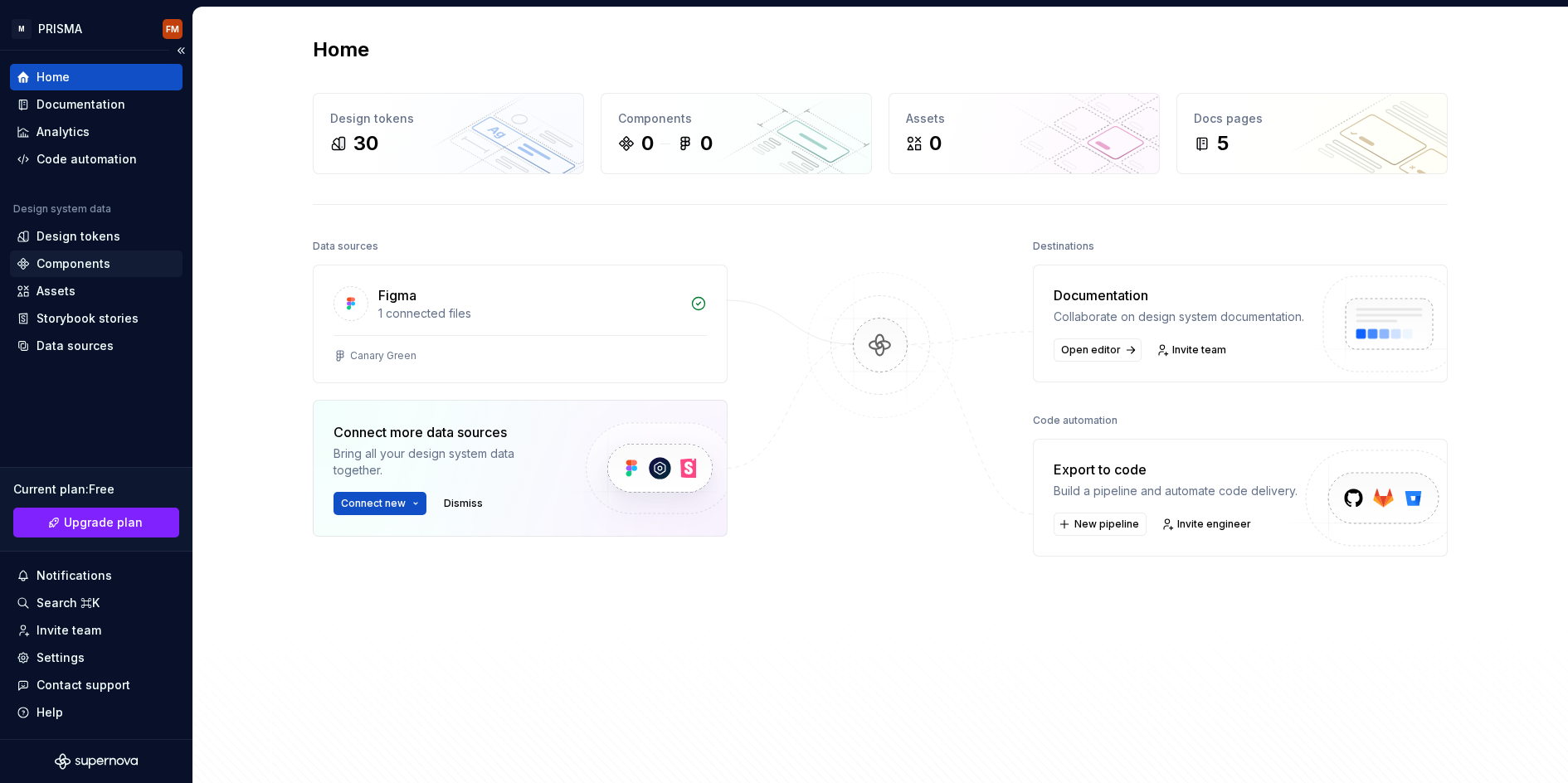 click on "Components" at bounding box center [73, 264] 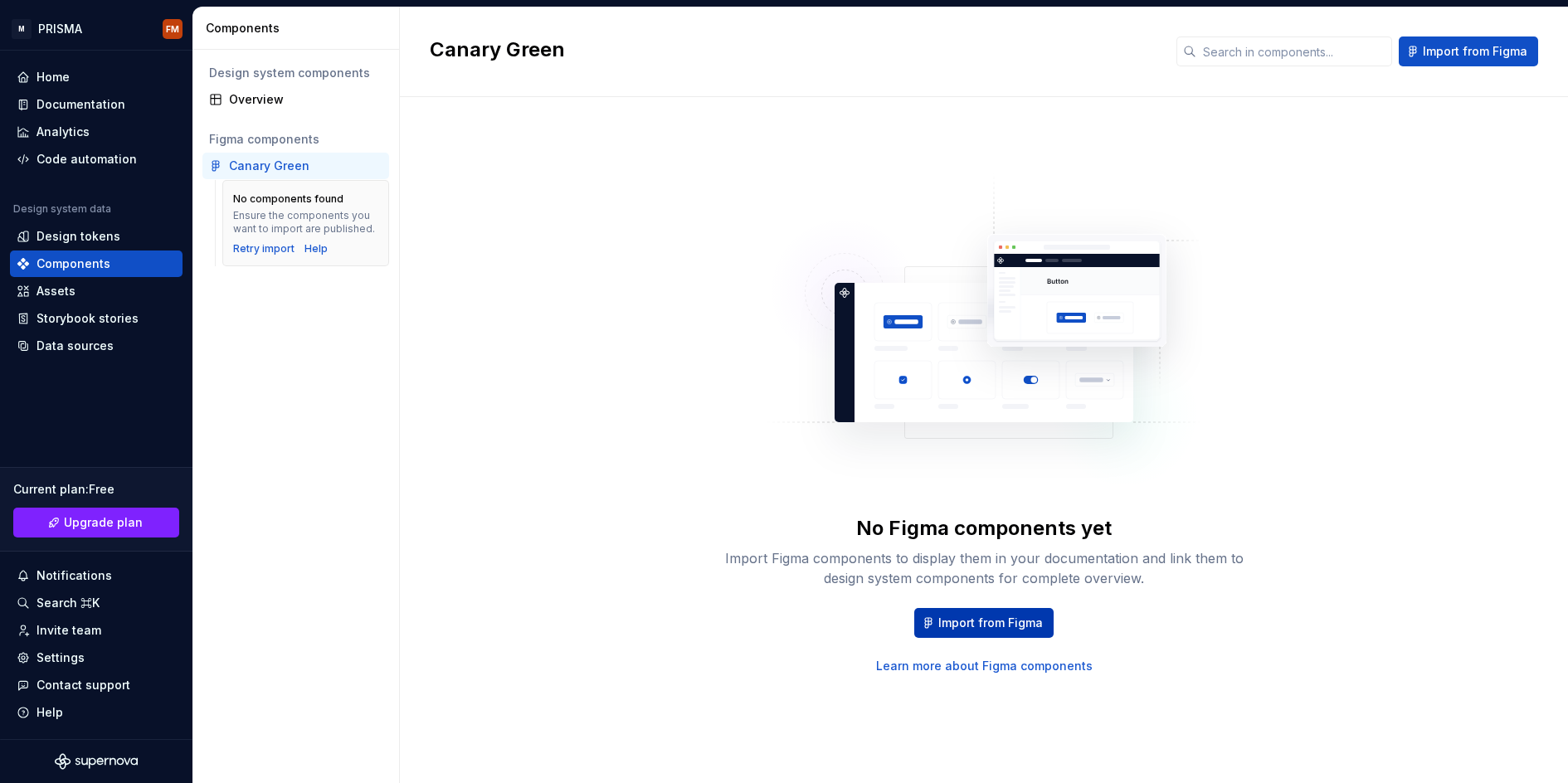 click on "Import from Figma" at bounding box center (991, 623) 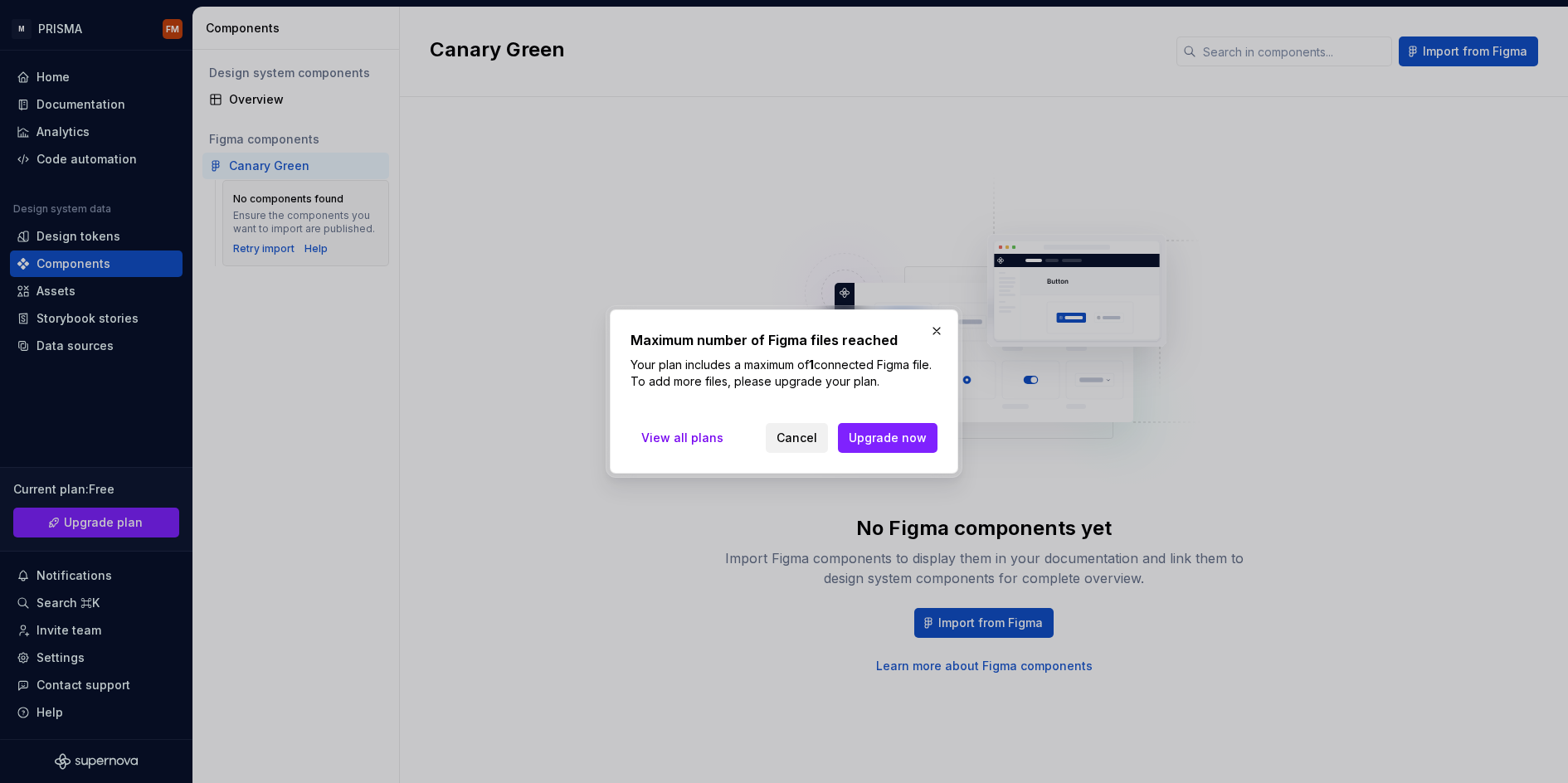 click on "Cancel" at bounding box center [796, 438] 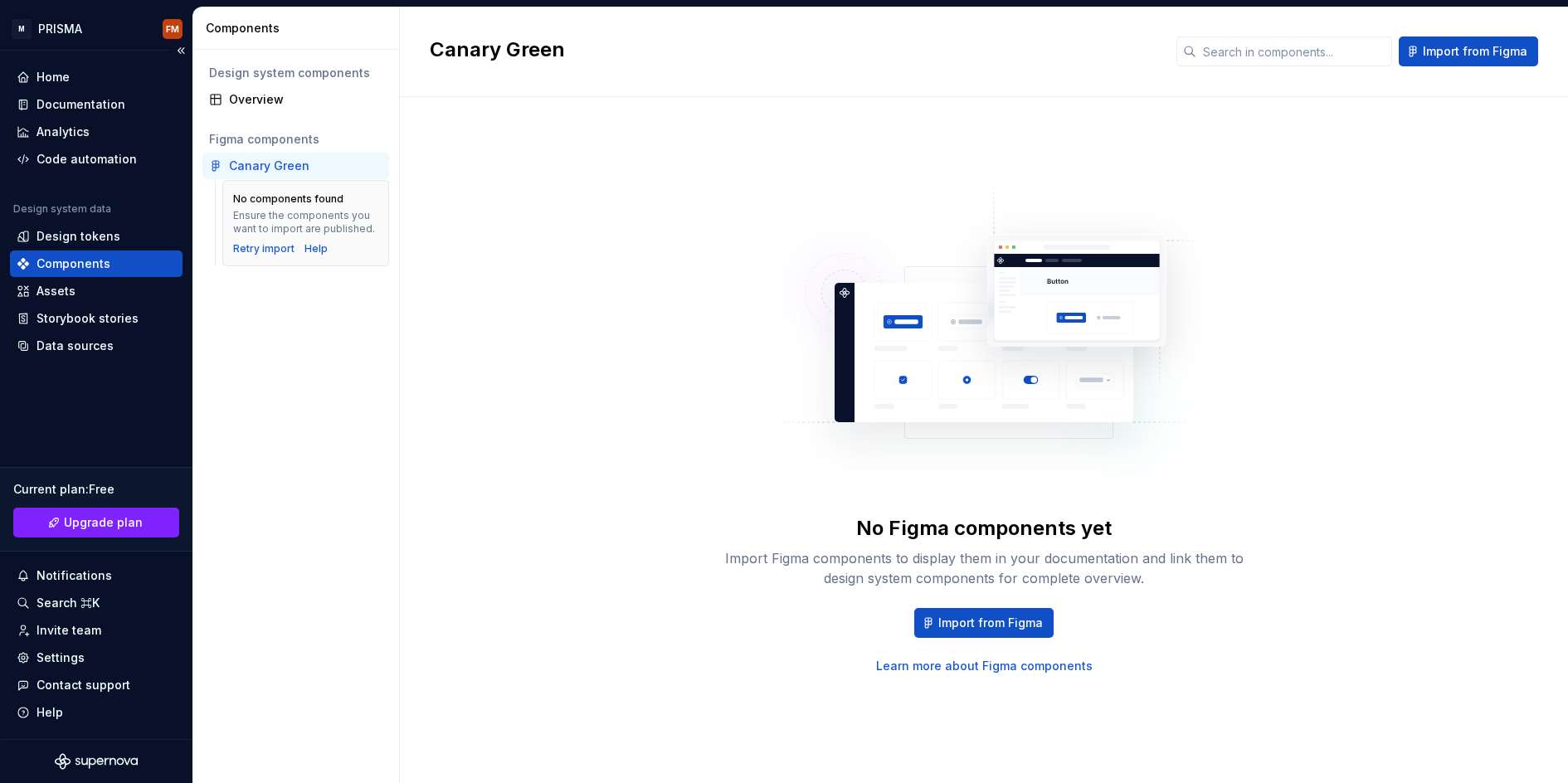 click on "Home Documentation Analytics Code automation Design system data Design tokens Components Assets Storybook stories Data sources Current plan :  Free Upgrade plan Notifications Search ⌘K Invite team Settings Contact support Help" at bounding box center (96, 395) 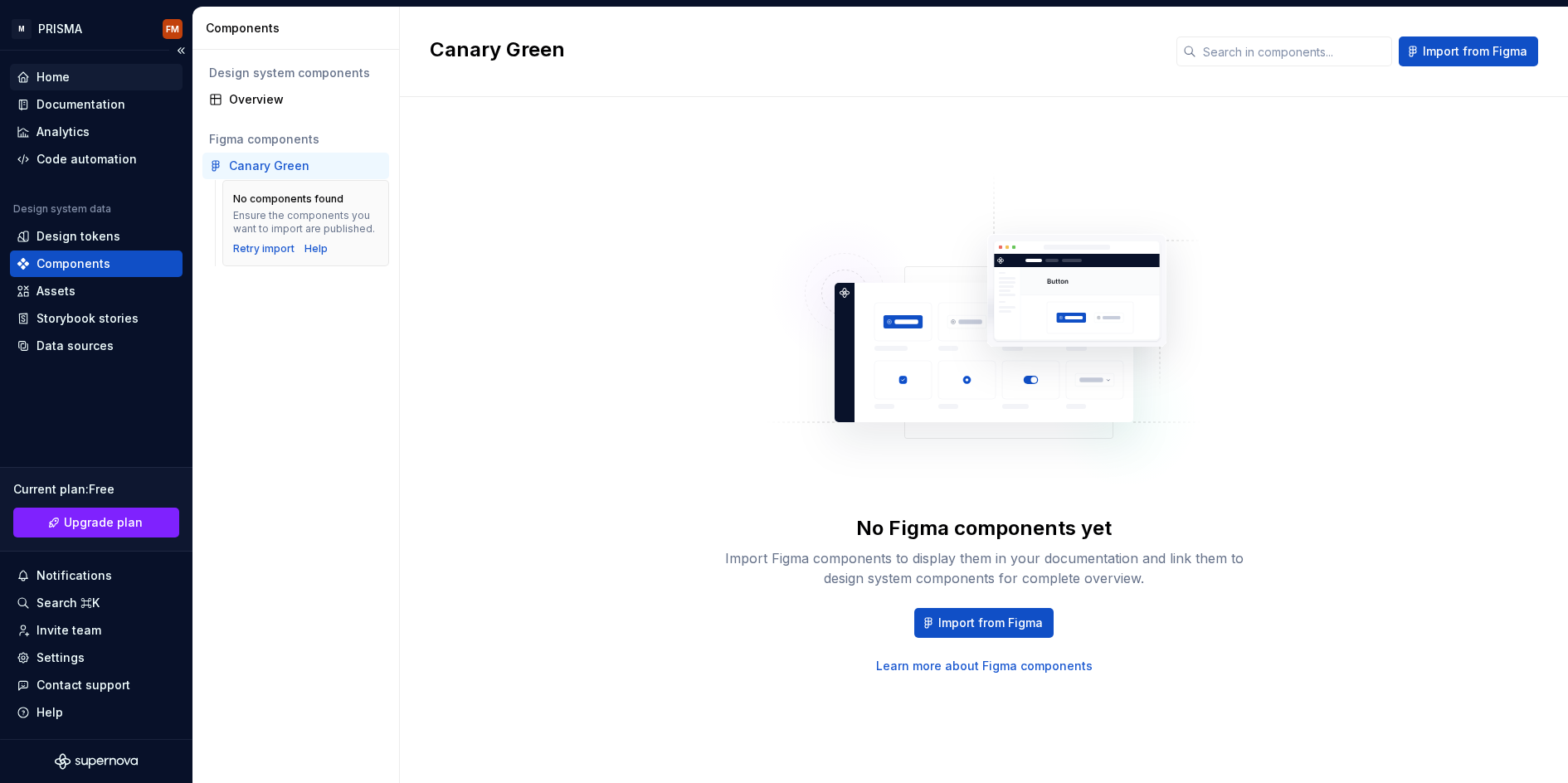 click on "Home" at bounding box center (96, 77) 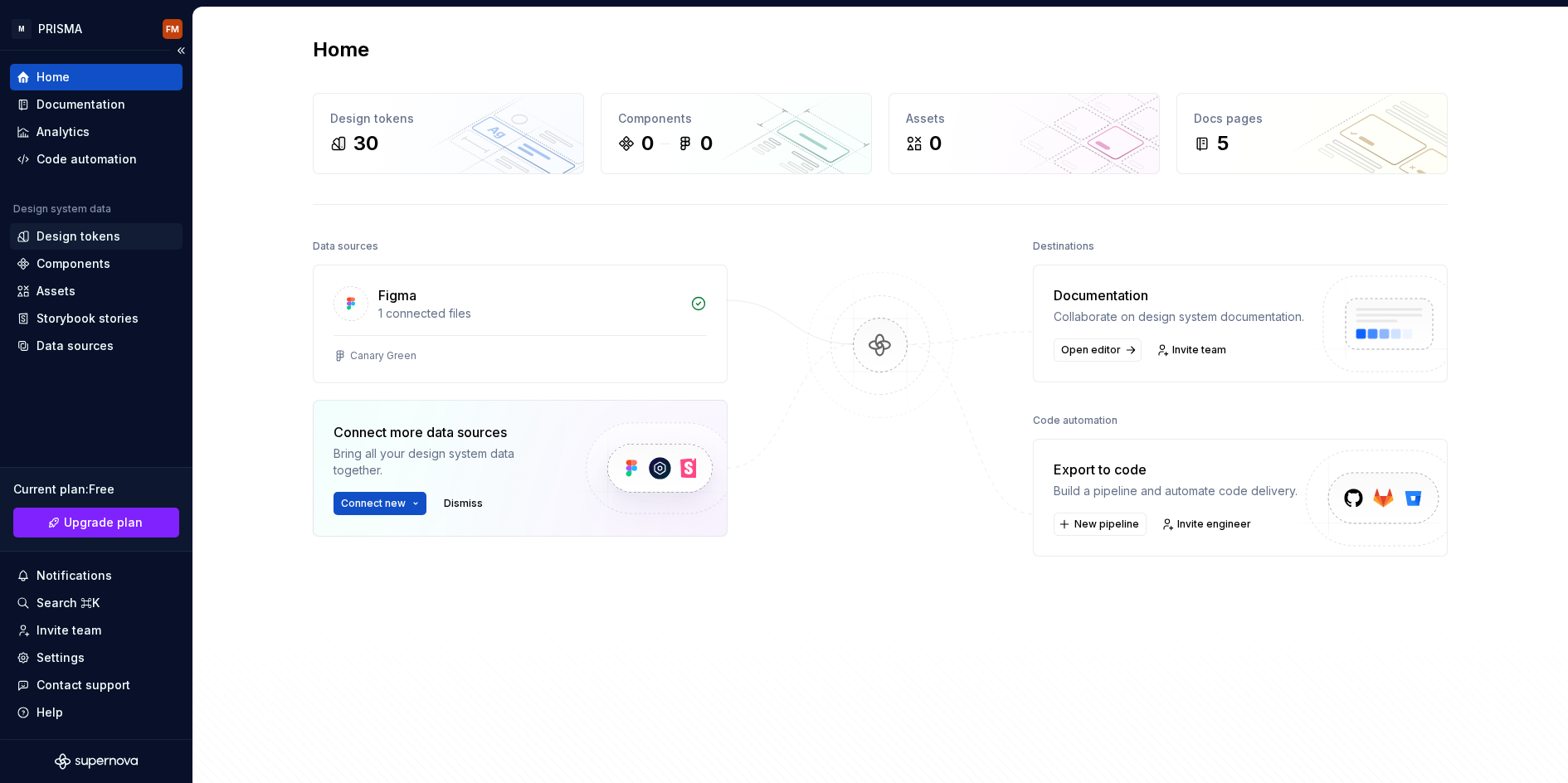 click on "Design tokens" at bounding box center [78, 236] 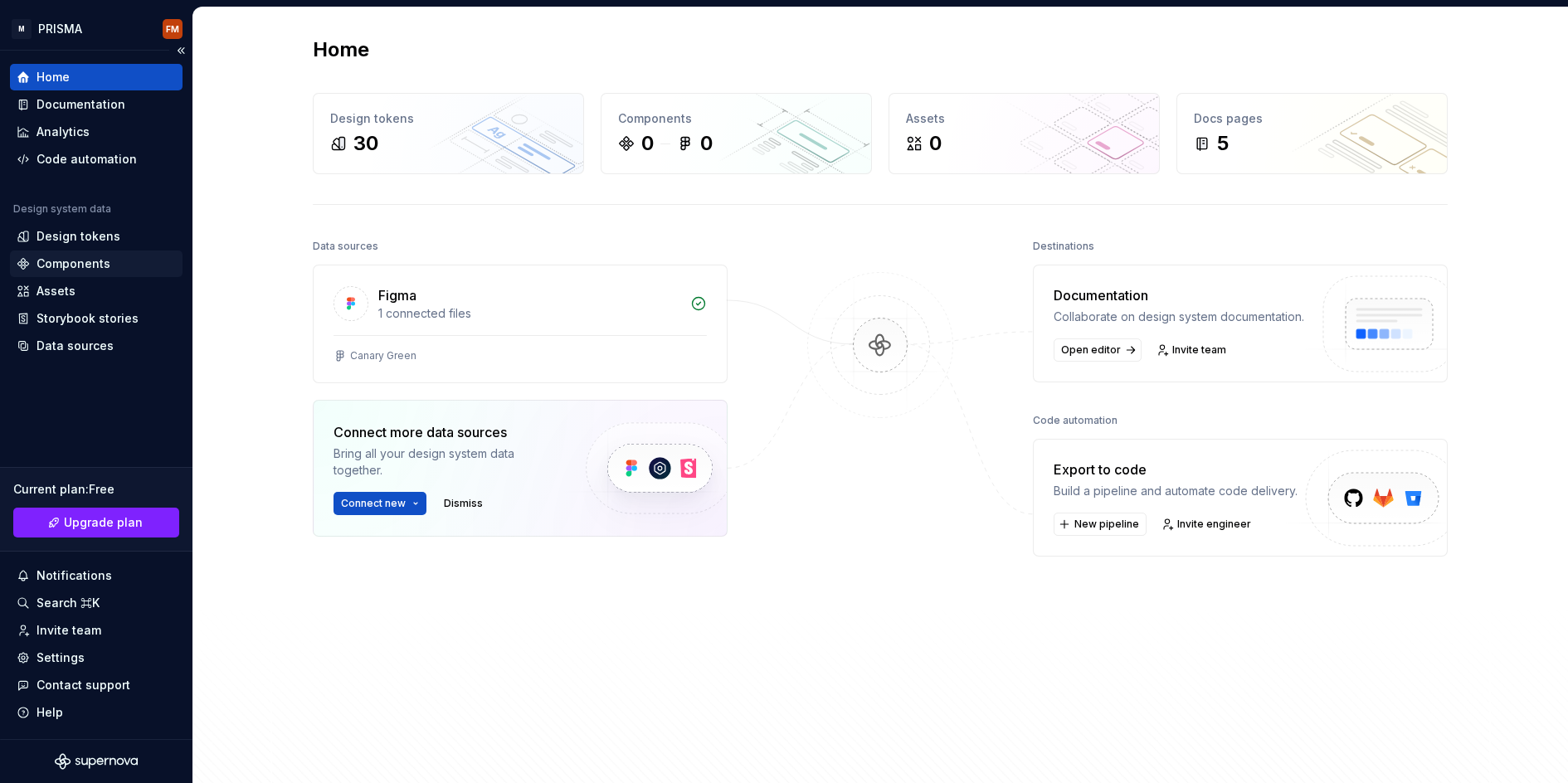 click on "Components" at bounding box center [73, 264] 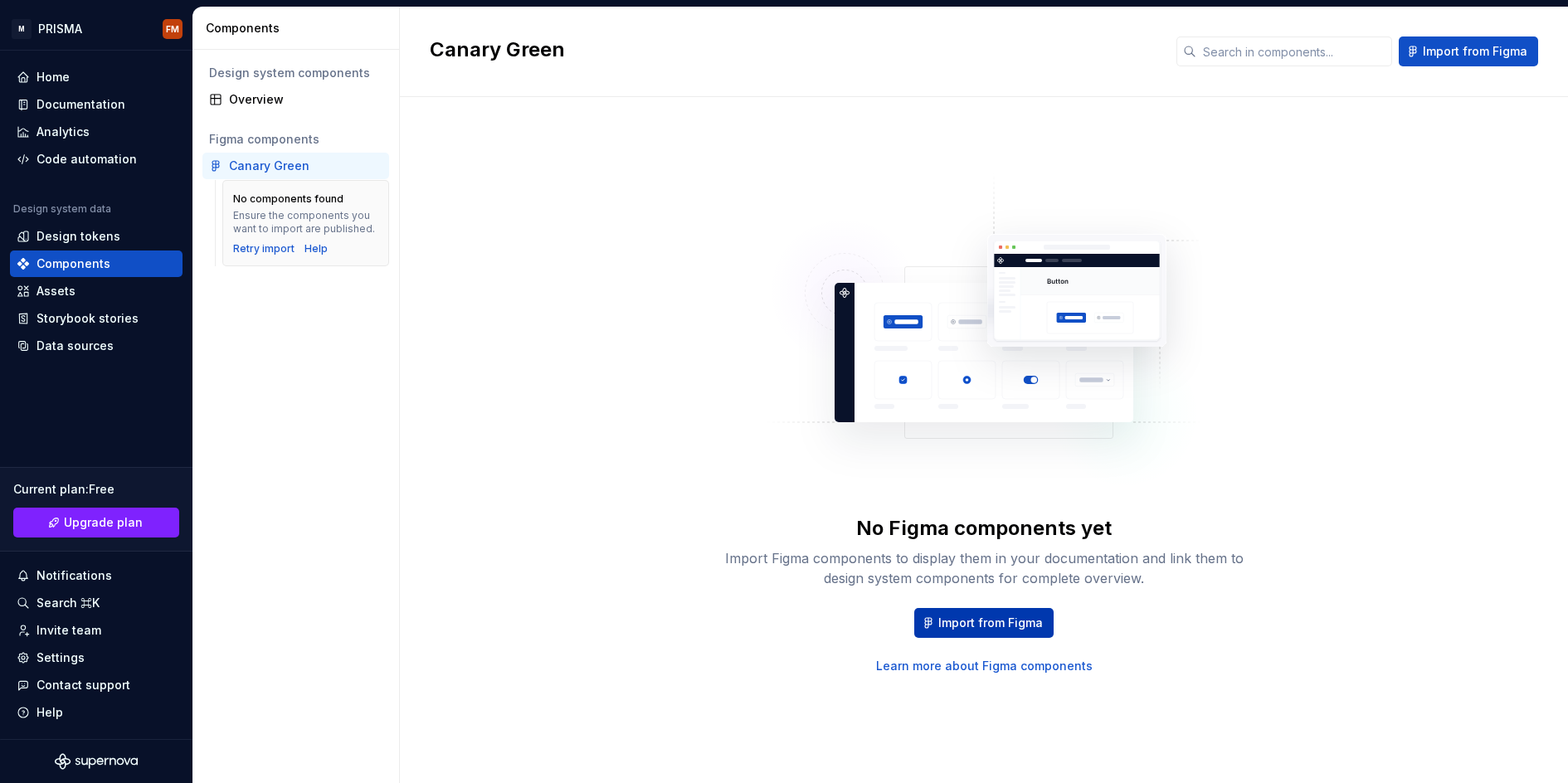 click on "Import from Figma" at bounding box center (991, 623) 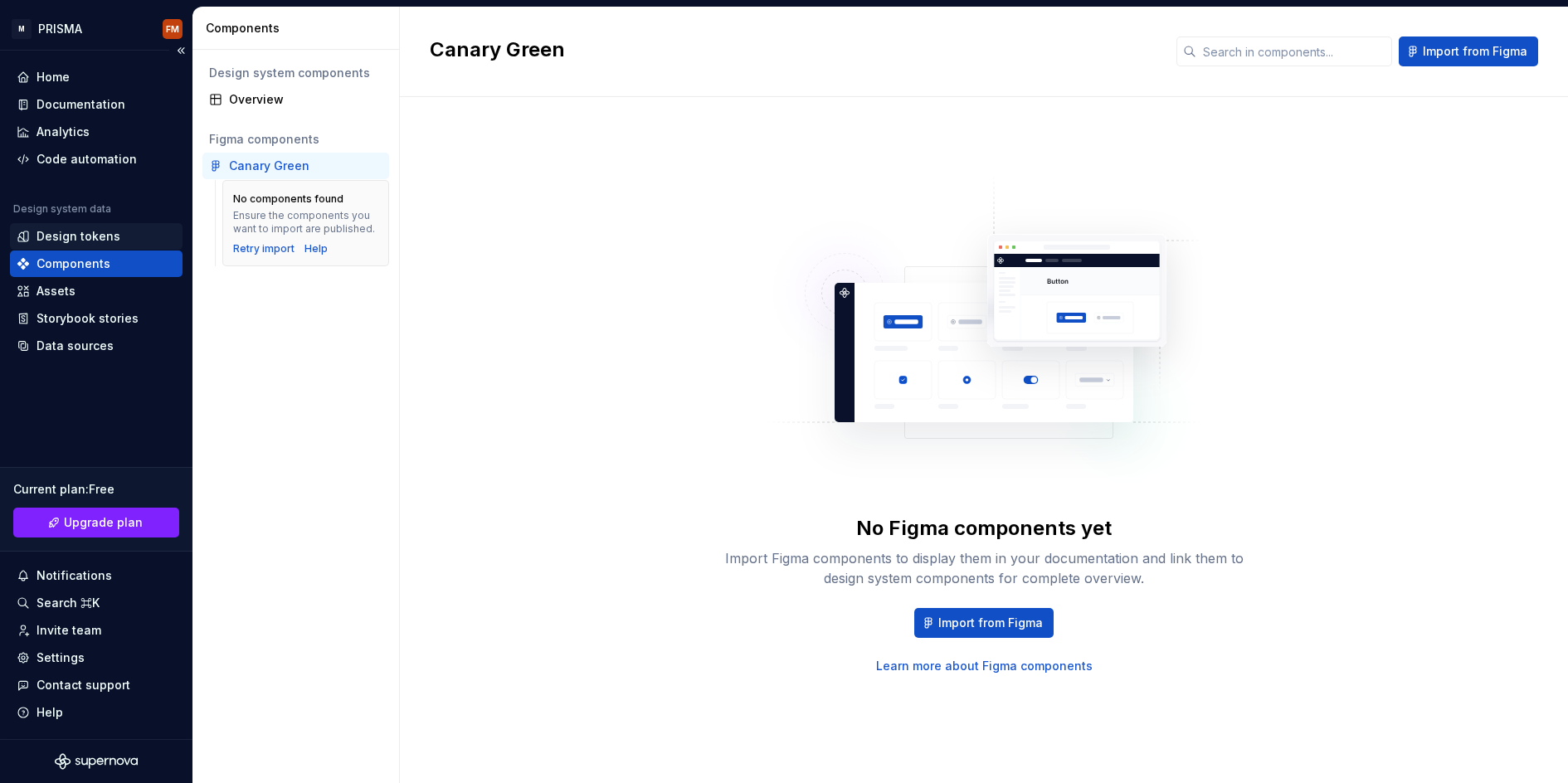 click on "Design tokens" at bounding box center [96, 236] 